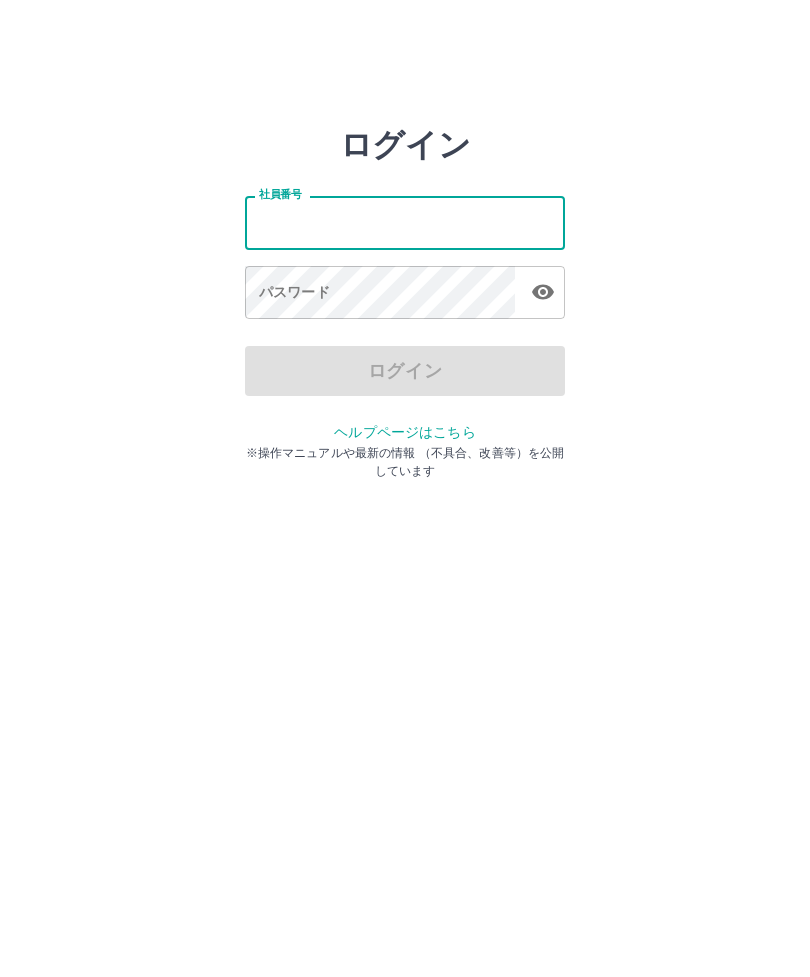 scroll, scrollTop: 0, scrollLeft: 0, axis: both 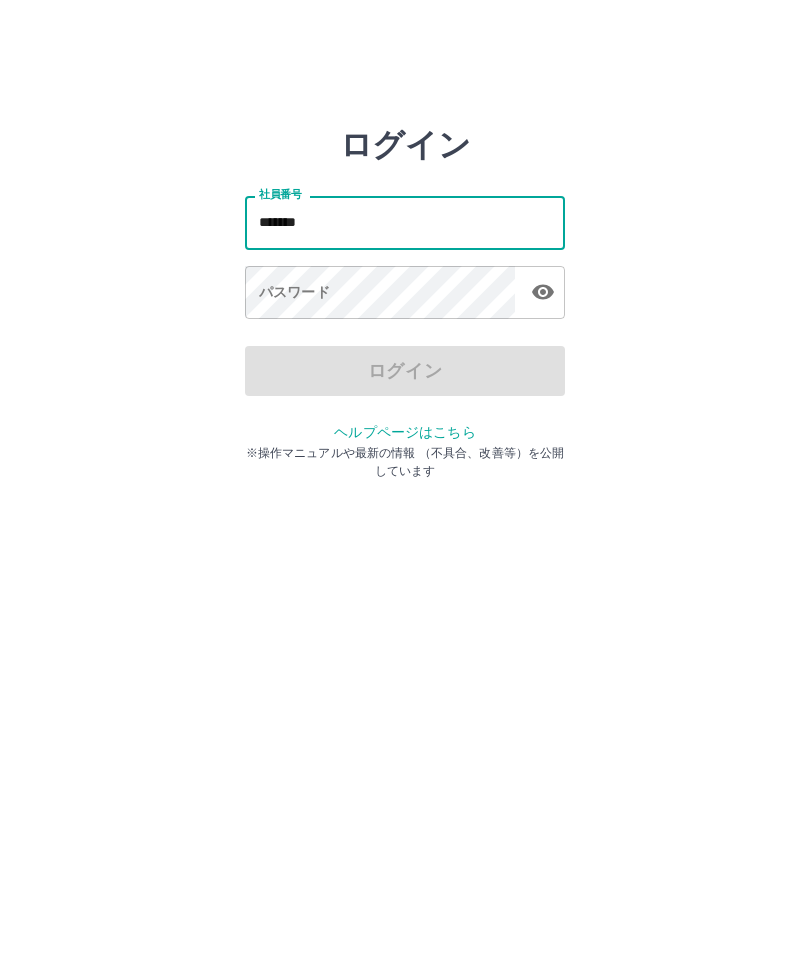 type on "*******" 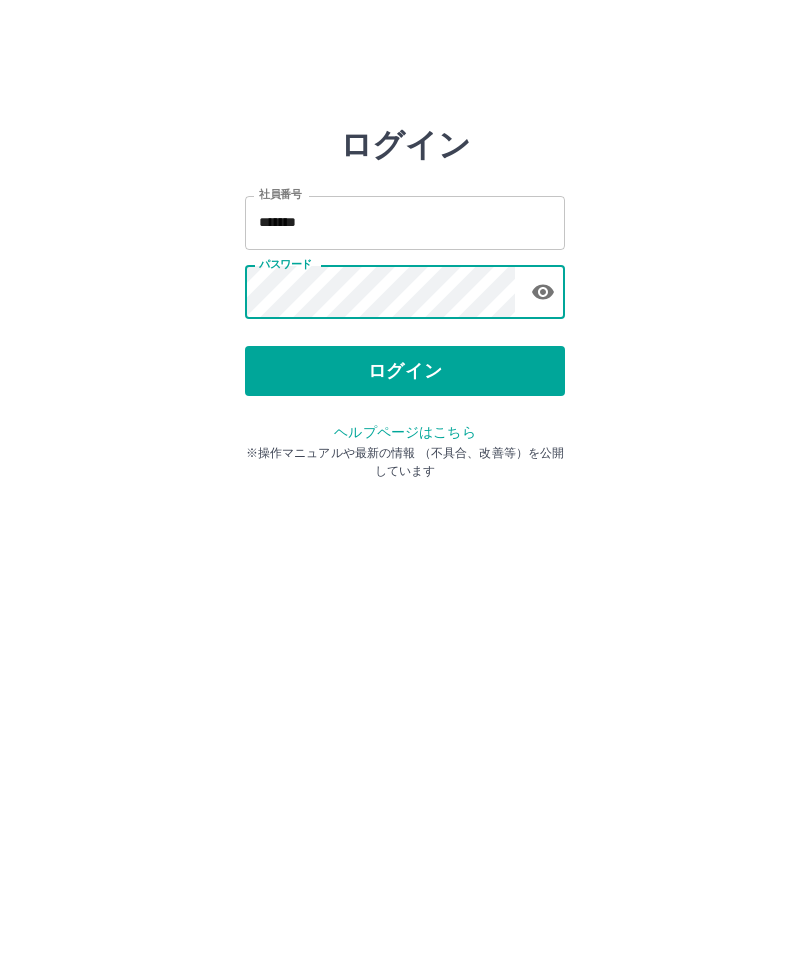click on "ログイン" at bounding box center (405, 371) 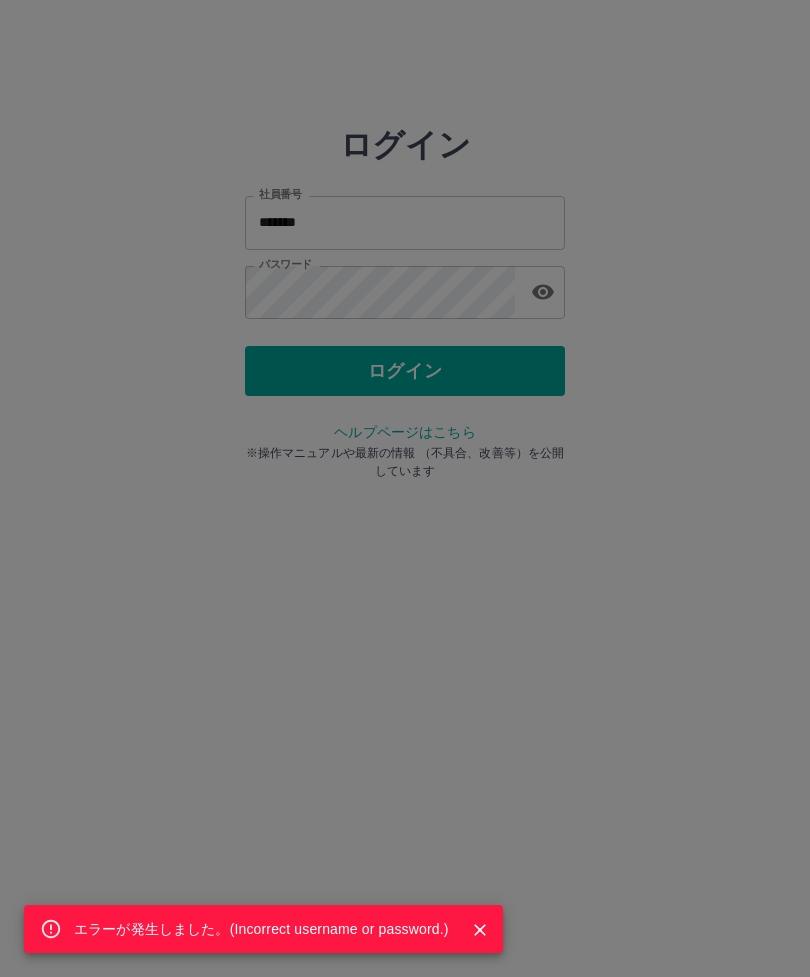 click on "エラーが発生しました。( Incorrect username or password. )" at bounding box center (261, 929) 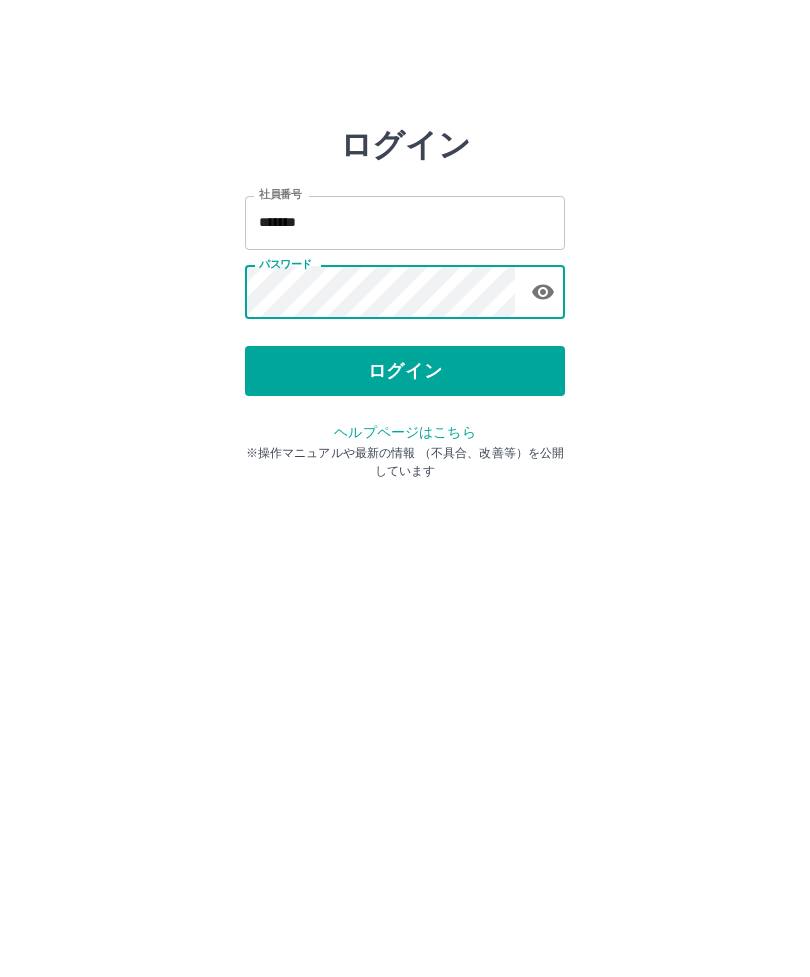 click on "ログイン" at bounding box center [405, 371] 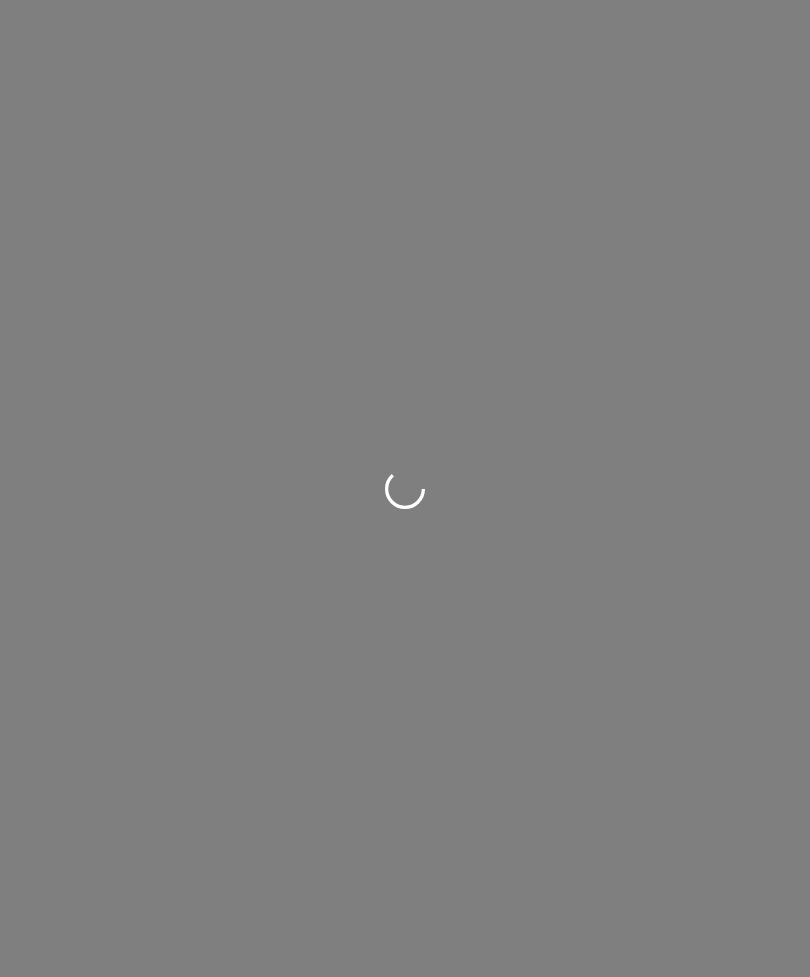 scroll, scrollTop: 0, scrollLeft: 0, axis: both 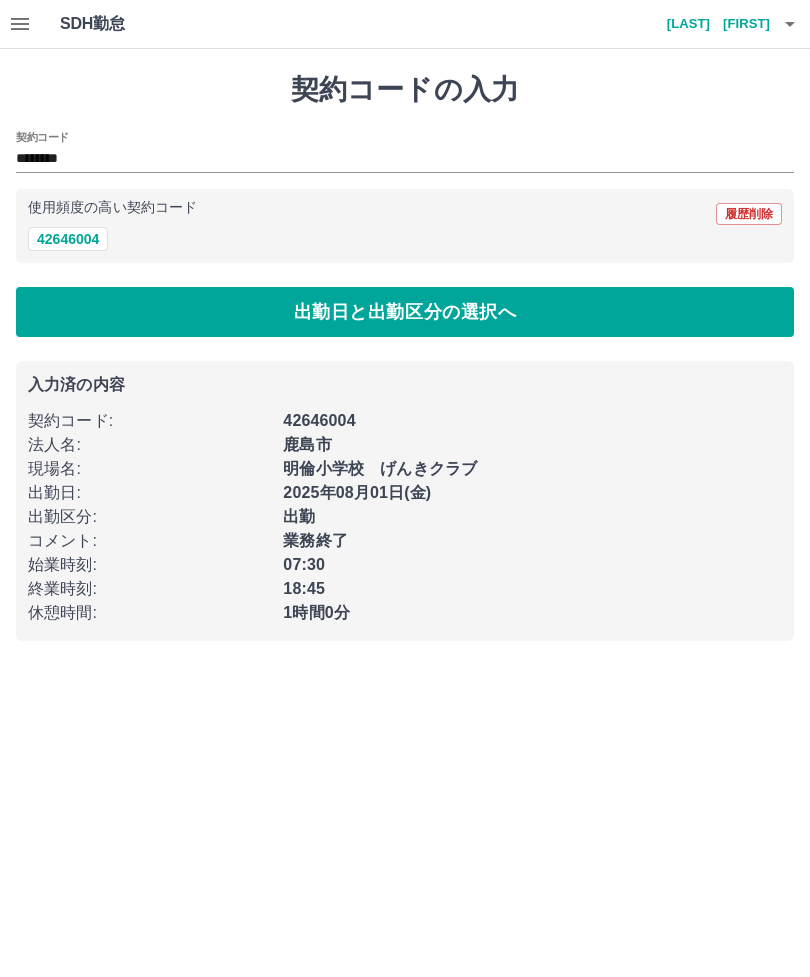 click on "出勤日と出勤区分の選択へ" at bounding box center (405, 312) 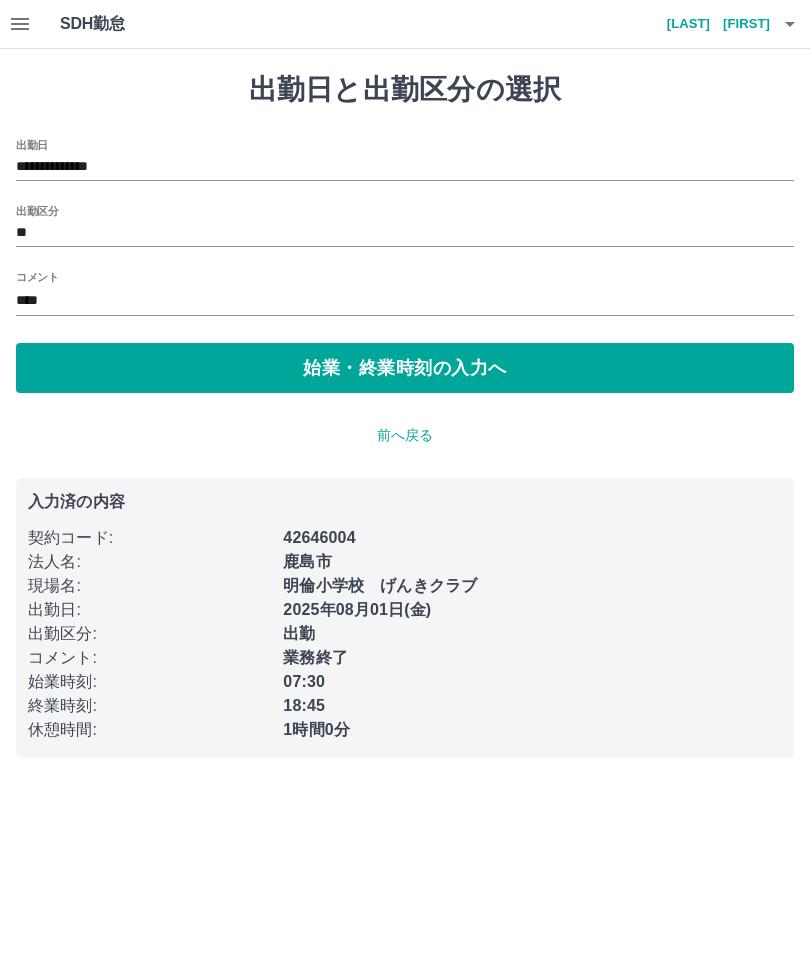 click on "**" at bounding box center (405, 233) 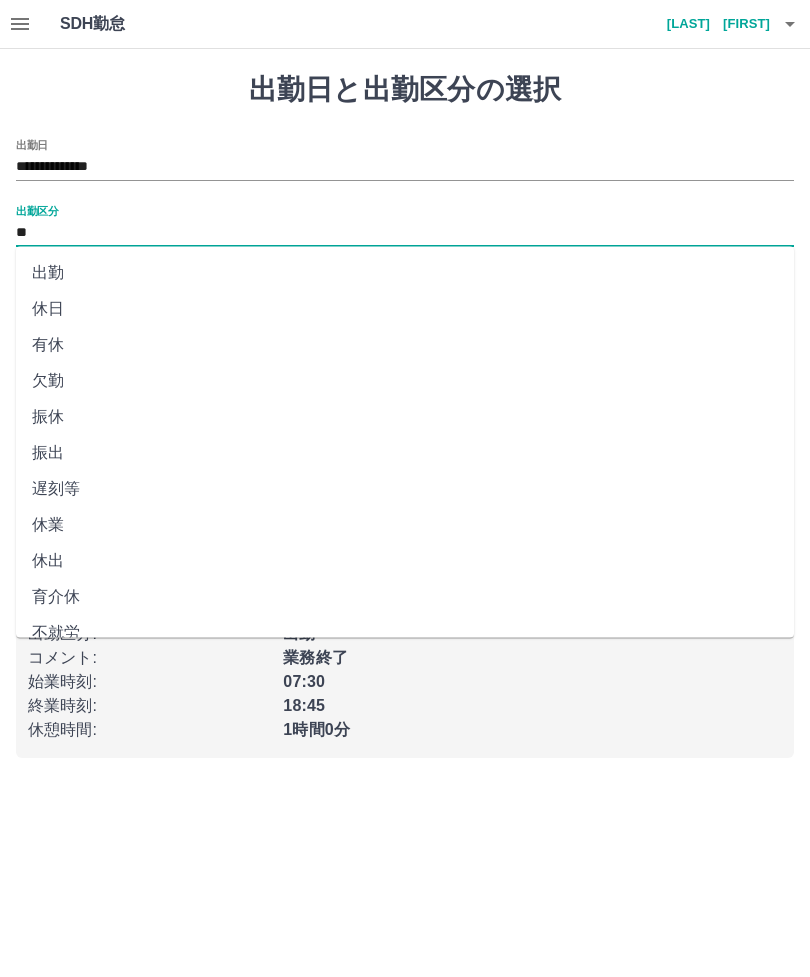 click on "出勤" at bounding box center (405, 273) 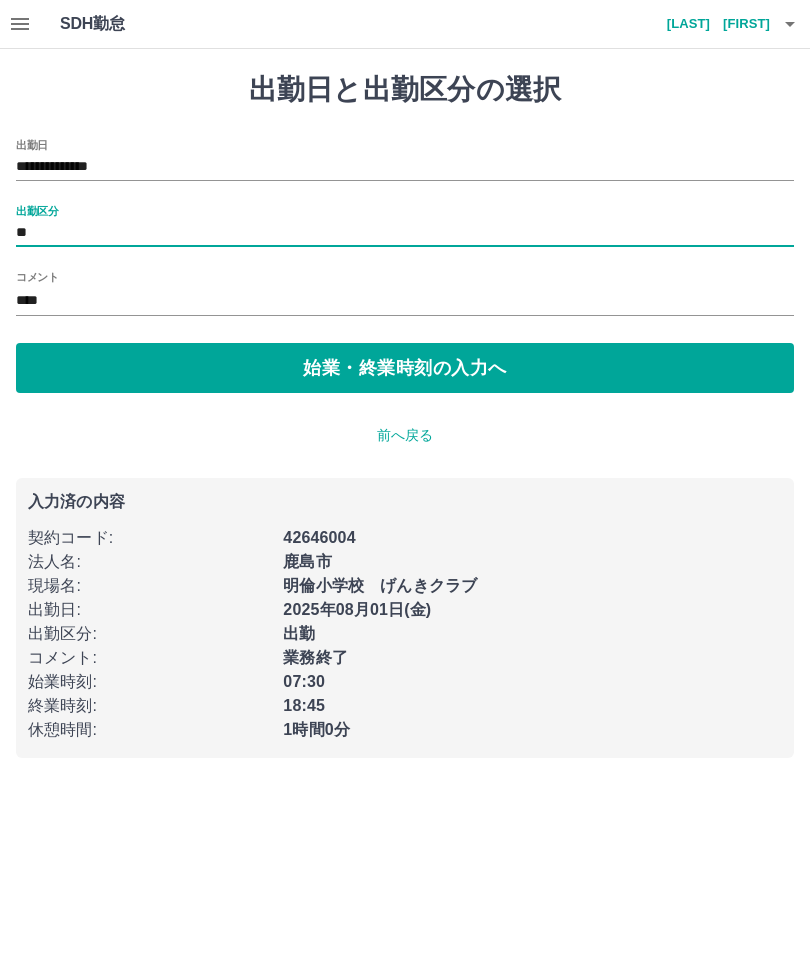 click on "始業・終業時刻の入力へ" at bounding box center [405, 368] 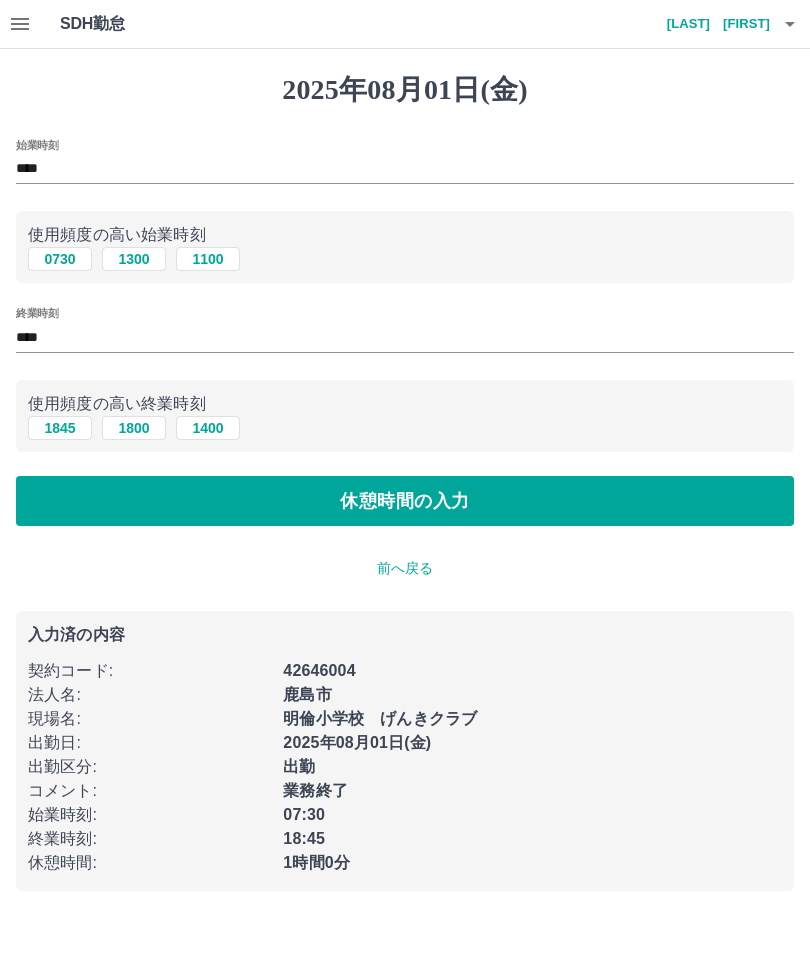 click on "****" at bounding box center [405, 169] 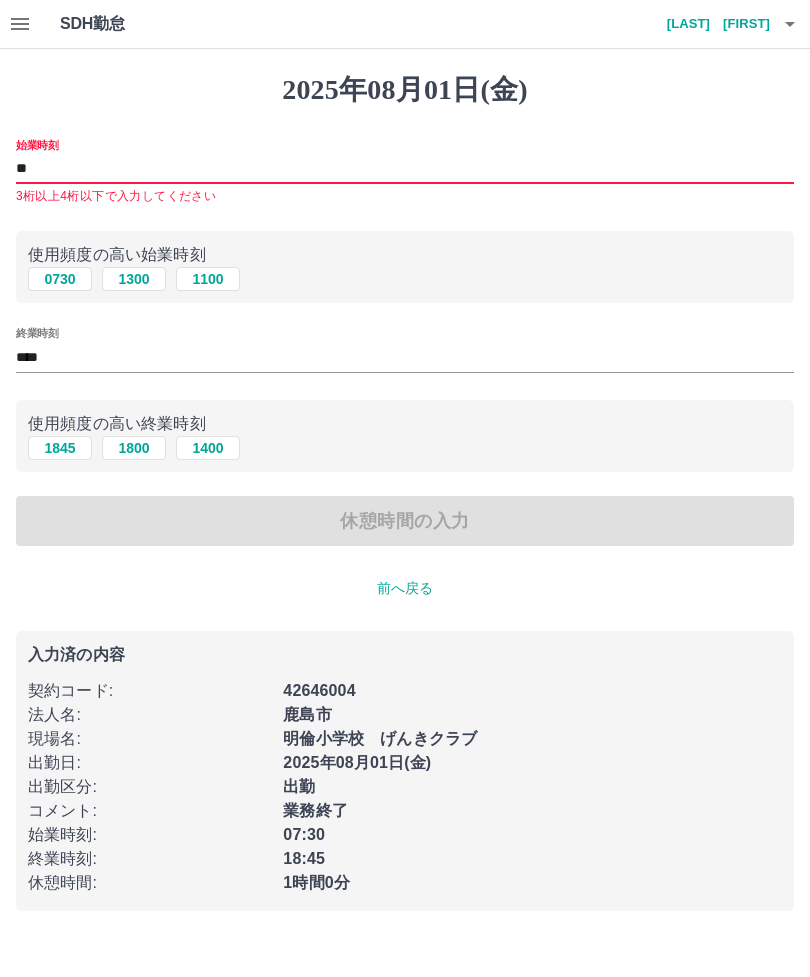 type on "*" 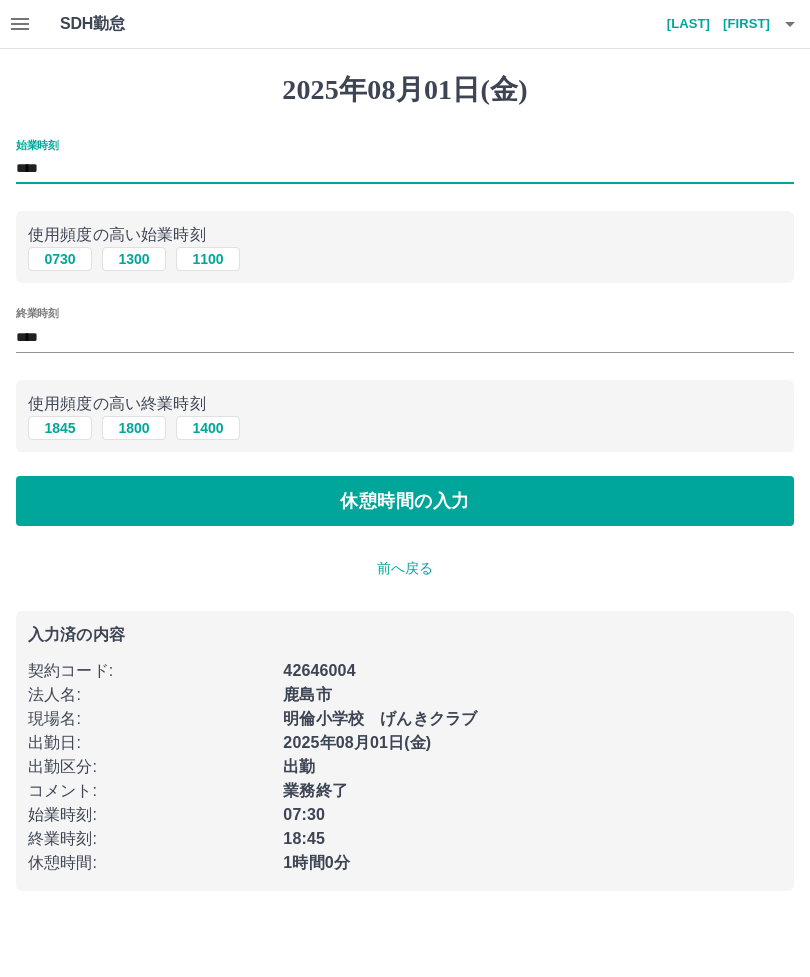 type on "****" 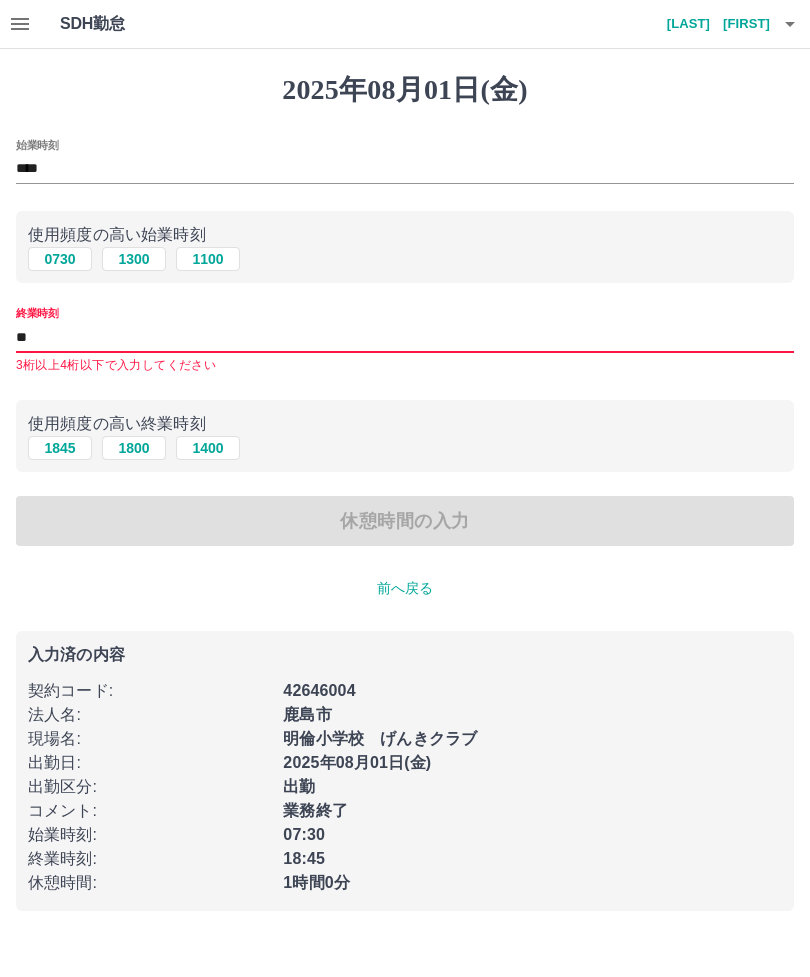 type on "*" 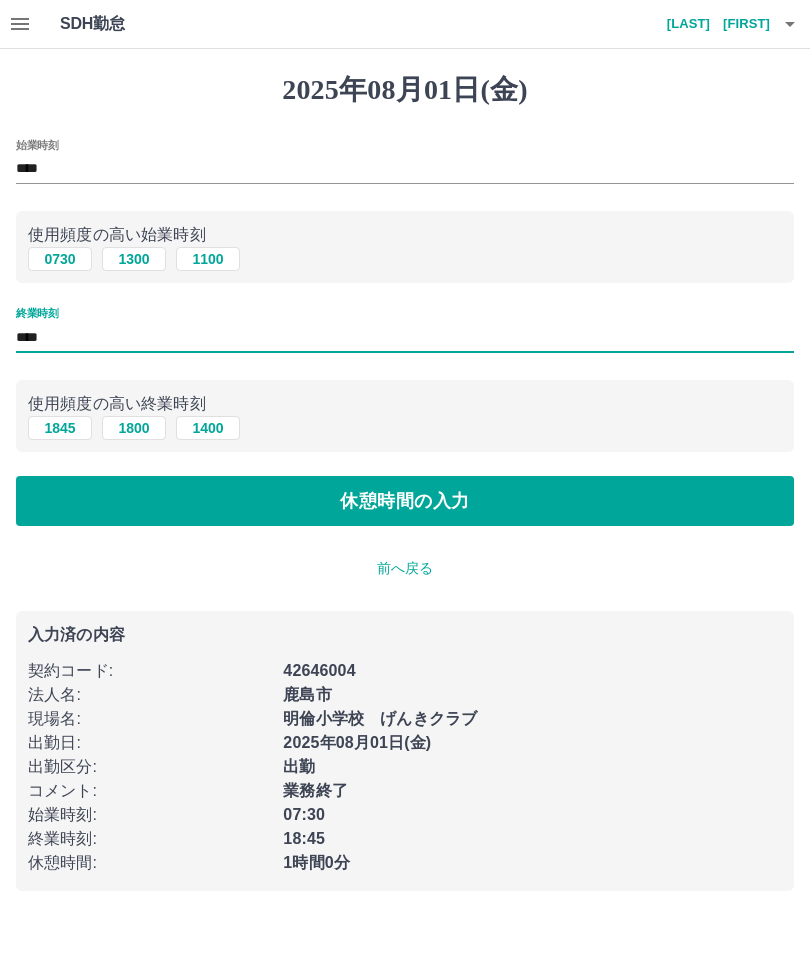 type on "****" 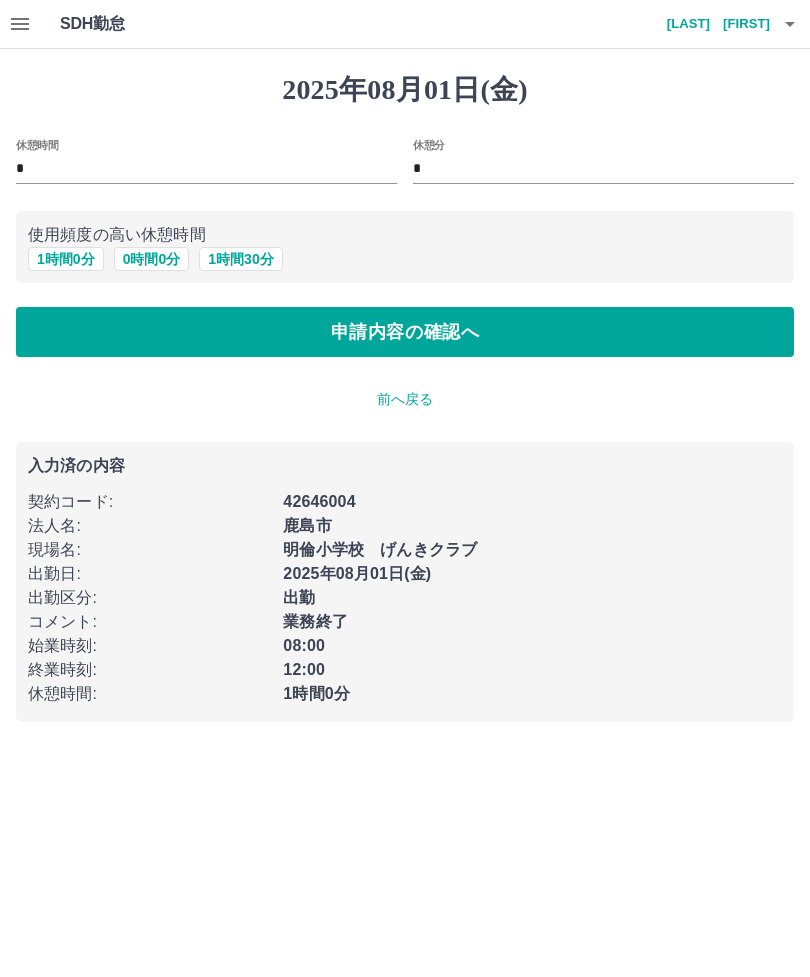 click on "*" at bounding box center (206, 169) 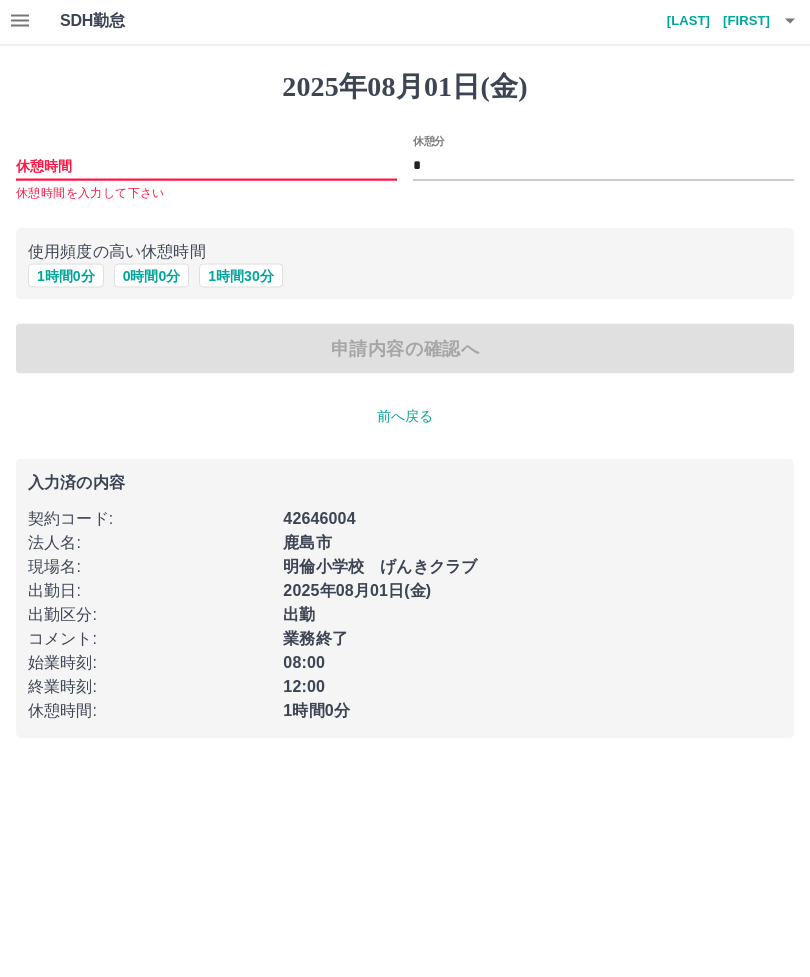 click on "申請内容の確認へ" at bounding box center [405, 352] 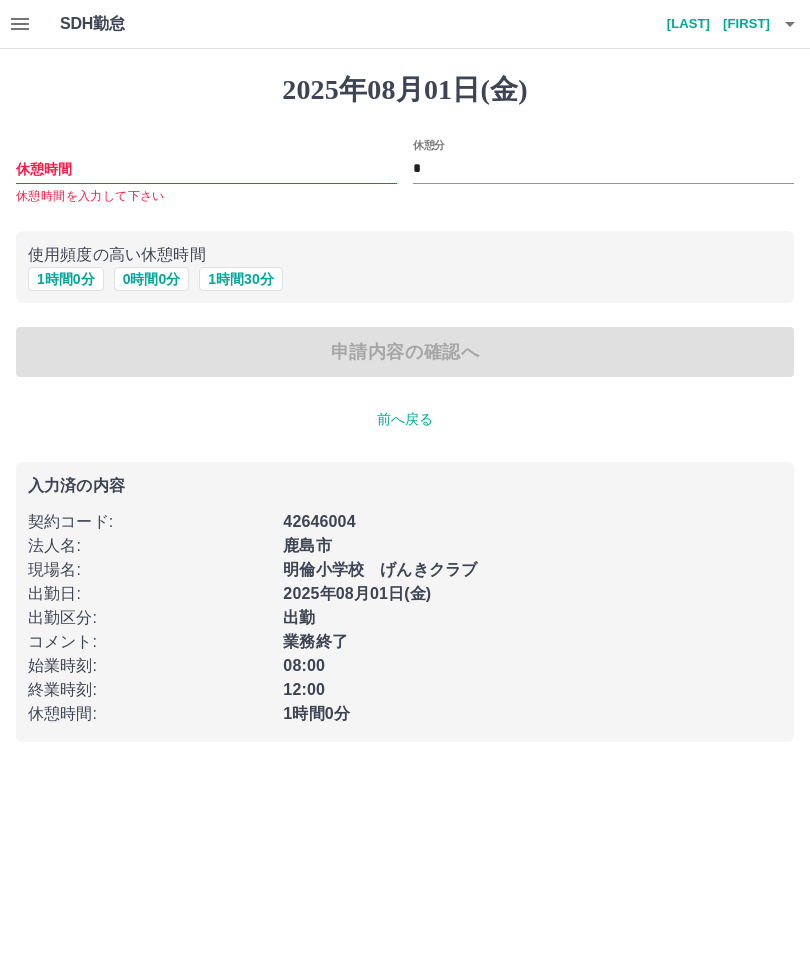 click on "休憩時間" at bounding box center [206, 169] 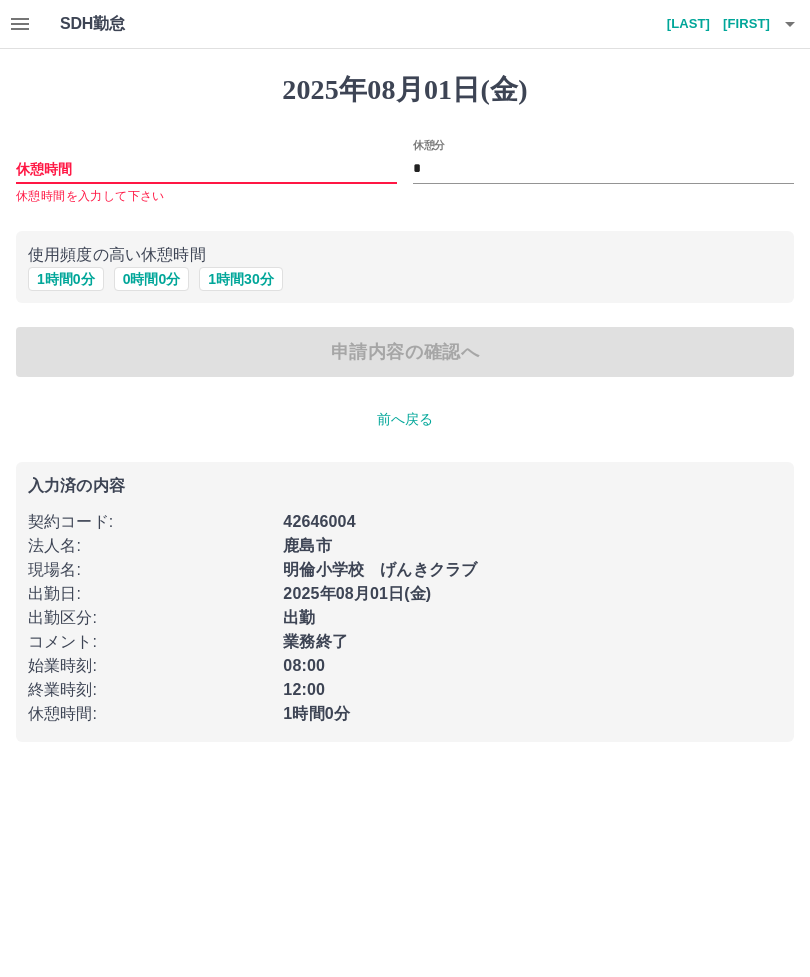 click on "使用頻度の高い休憩時間 1 時間 0 分 0 時間 0 分 1 時間 30 分" at bounding box center [405, 267] 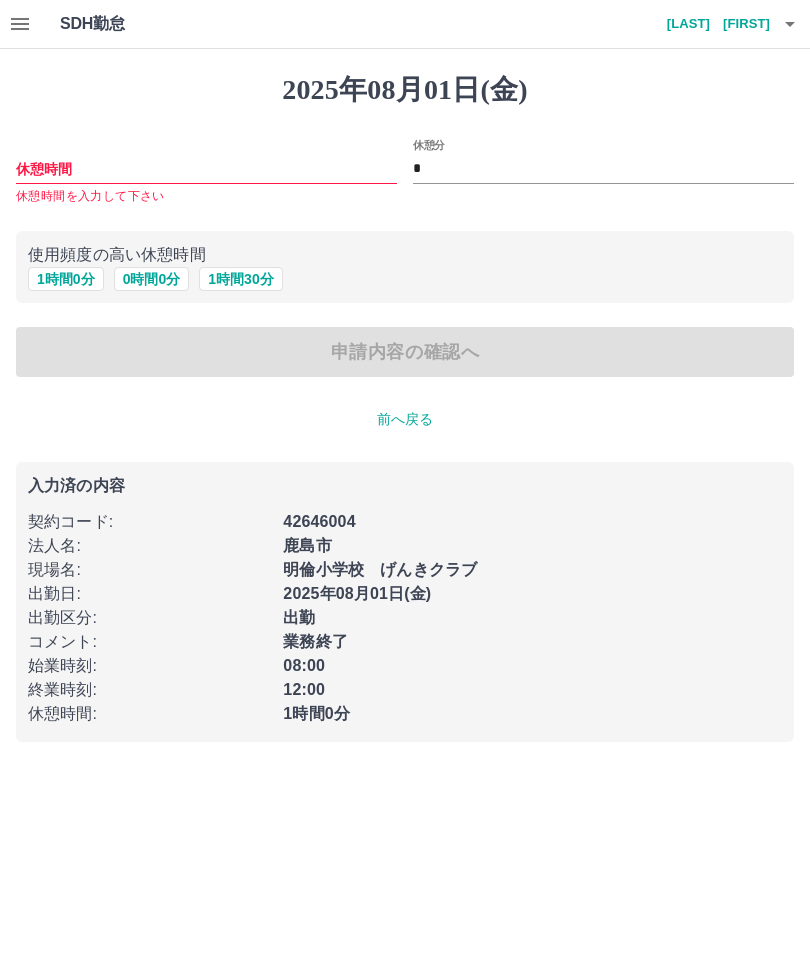 click on "休憩時間" at bounding box center (206, 169) 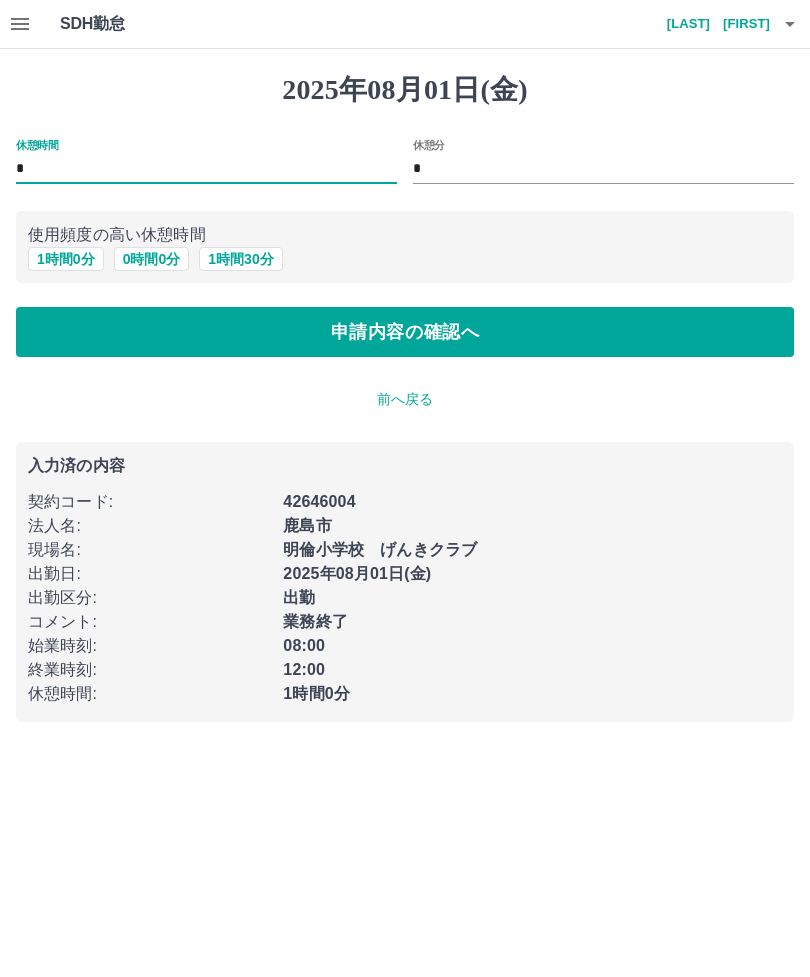 type on "*" 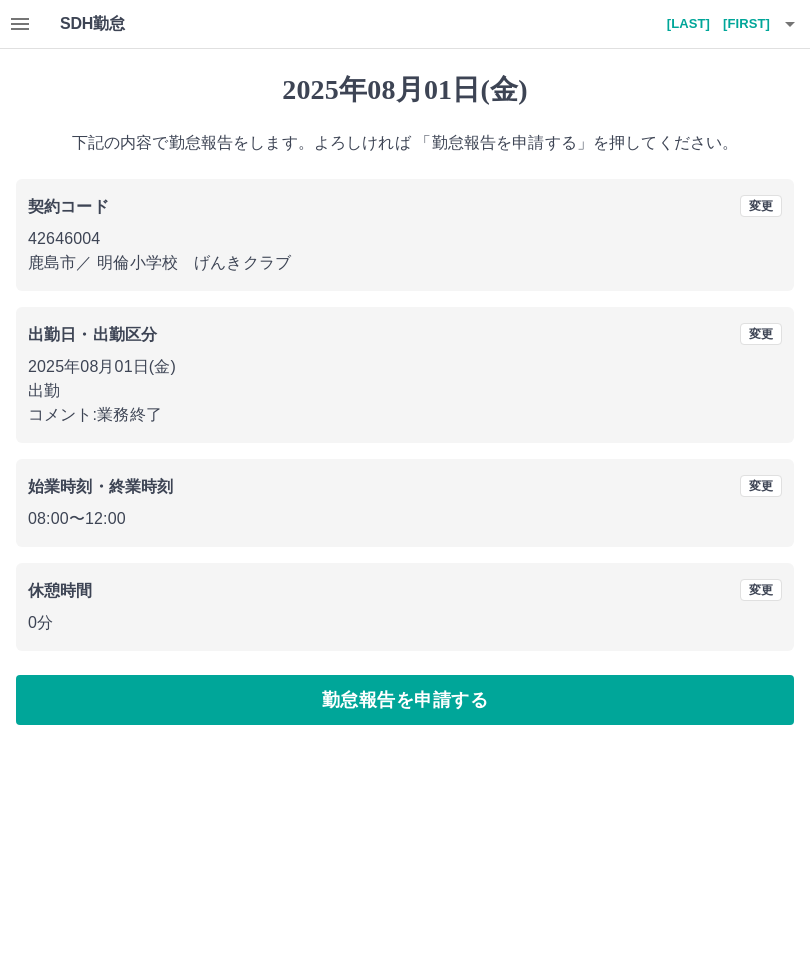 click on "2025年08月01日(金)" at bounding box center [405, 367] 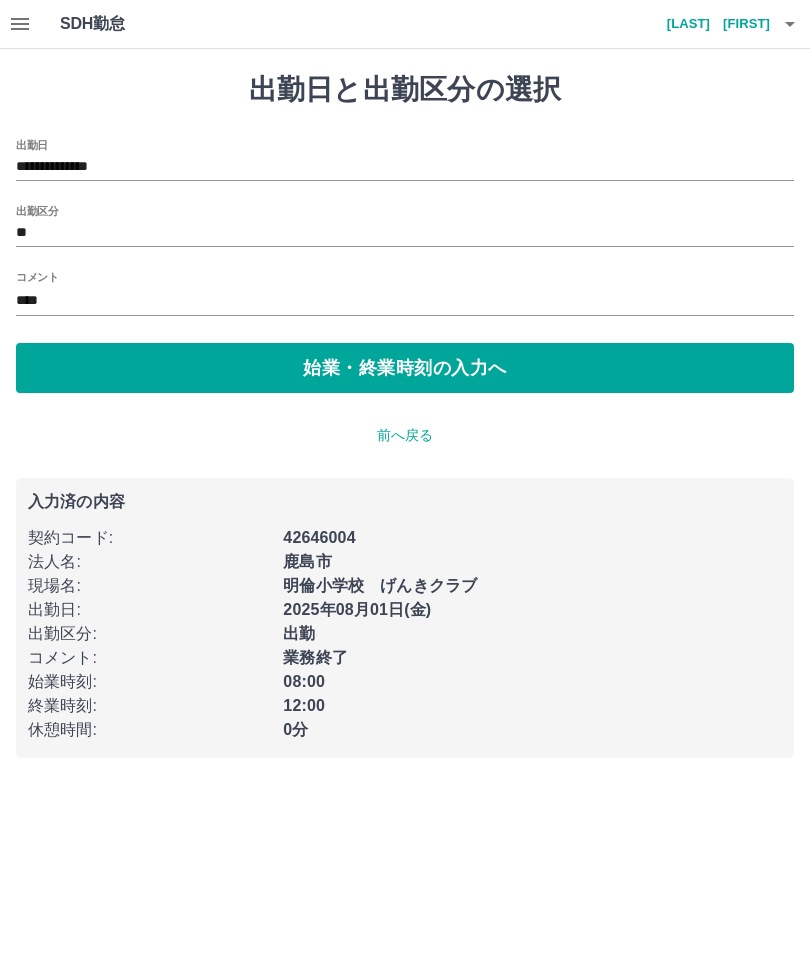 click on "**********" at bounding box center (405, 167) 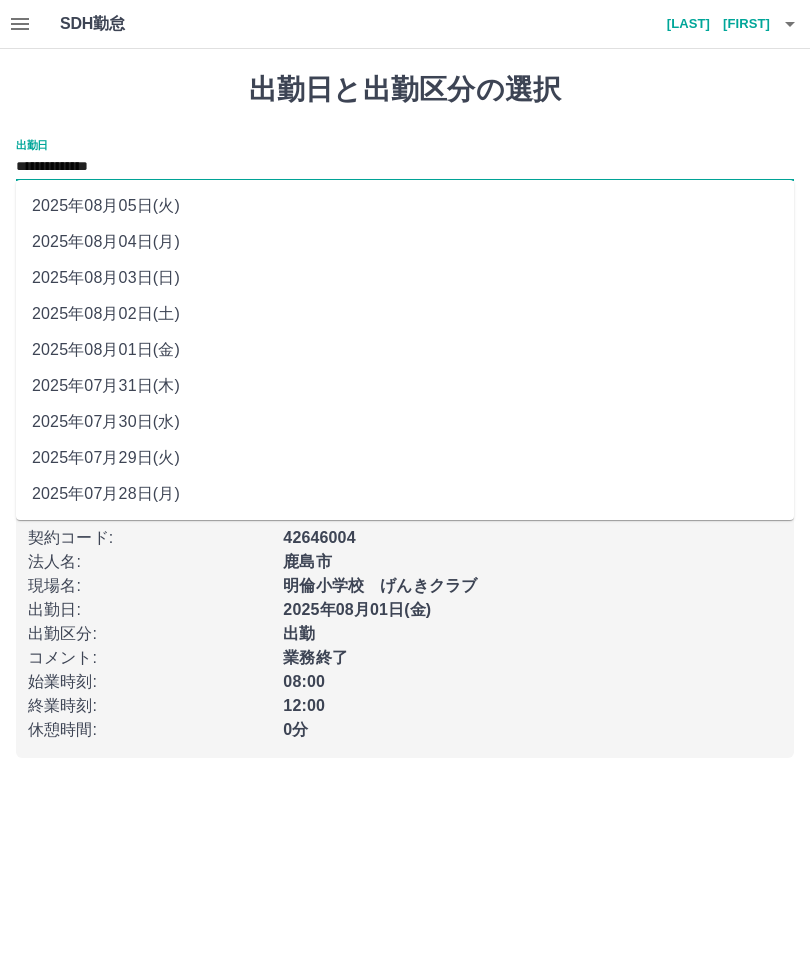 click on "2025年08月04日(月)" at bounding box center (405, 242) 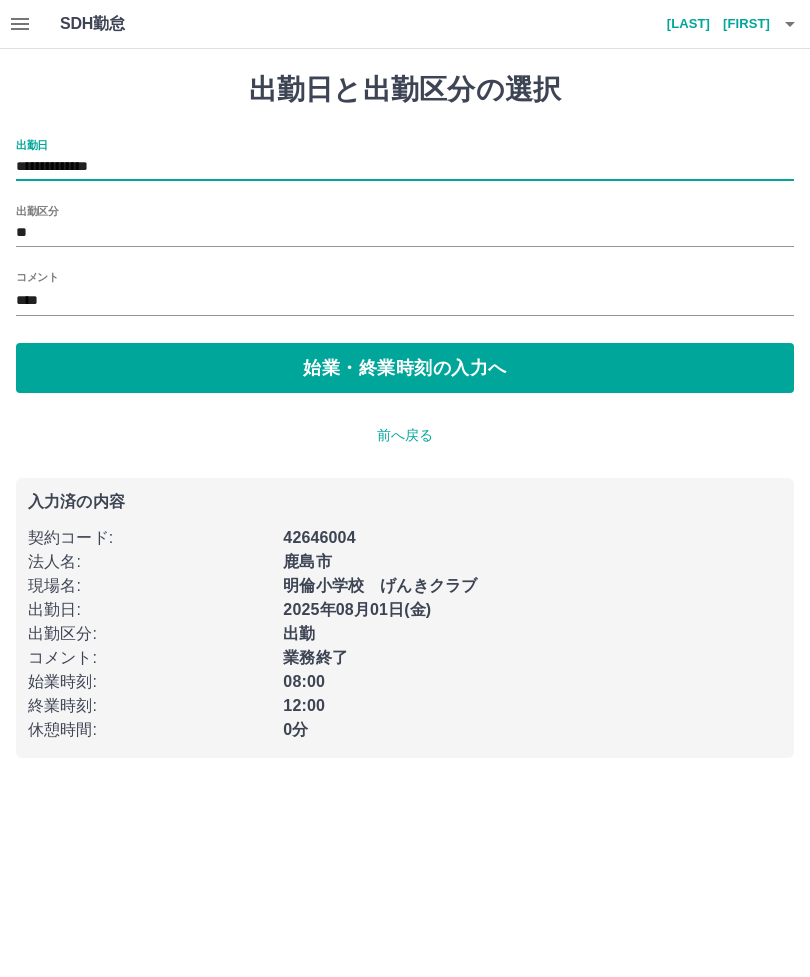 click on "出勤区分" at bounding box center (37, 210) 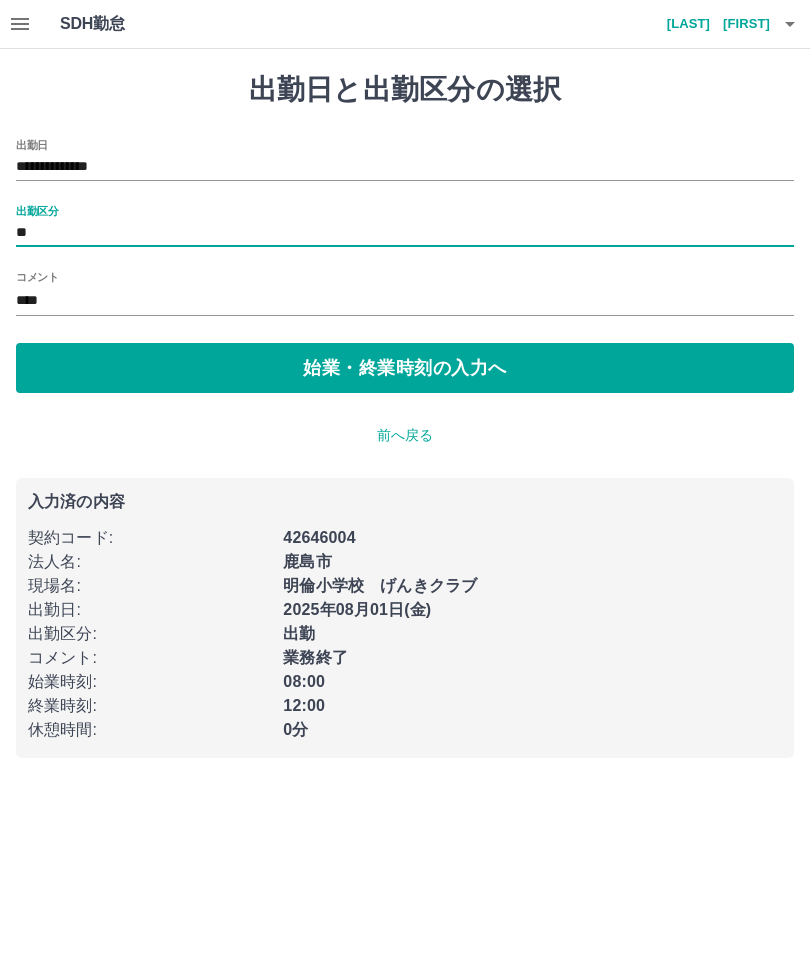 click on "始業・終業時刻の入力へ" at bounding box center [405, 368] 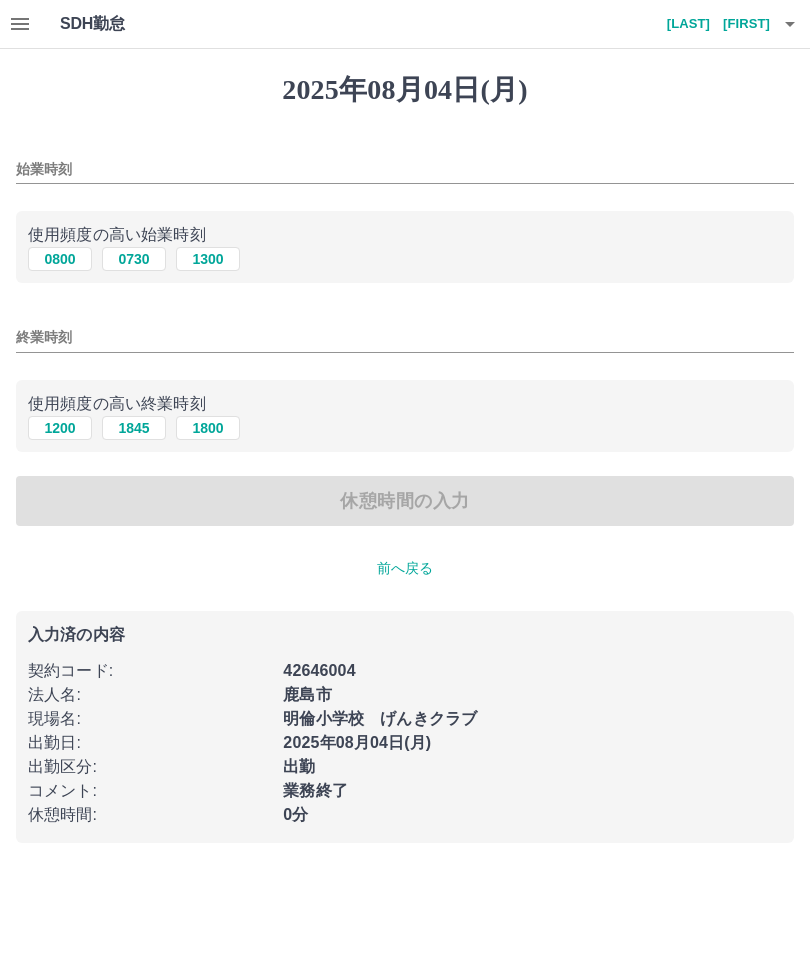 click on "始業時刻" at bounding box center [405, 169] 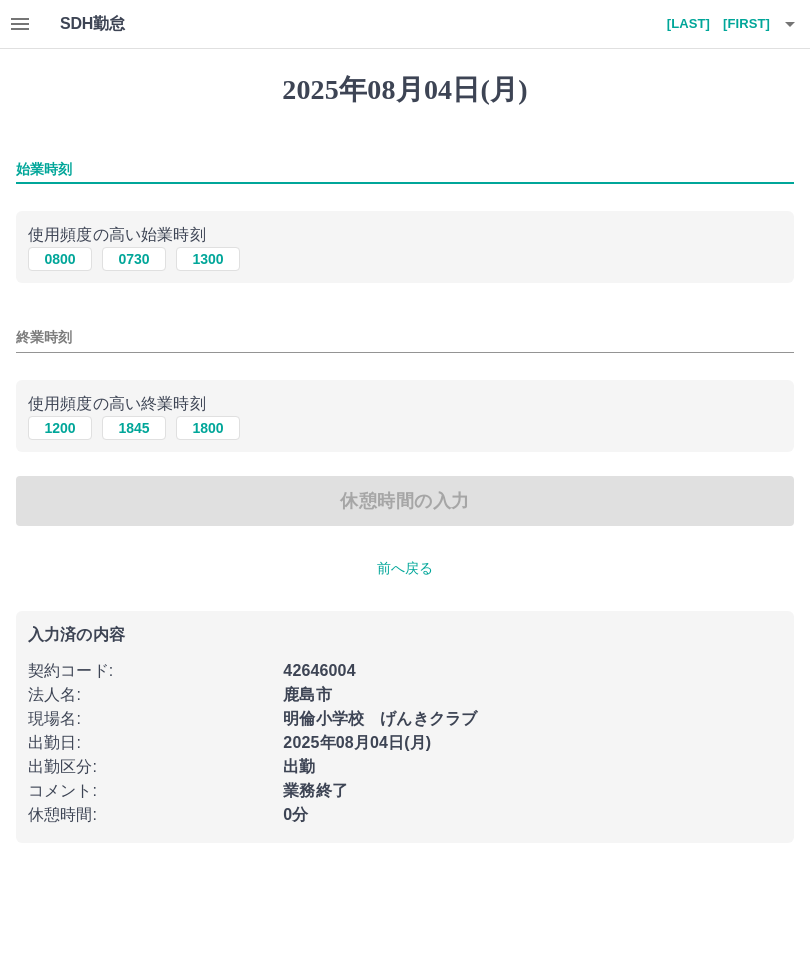 click on "0800" at bounding box center (60, 259) 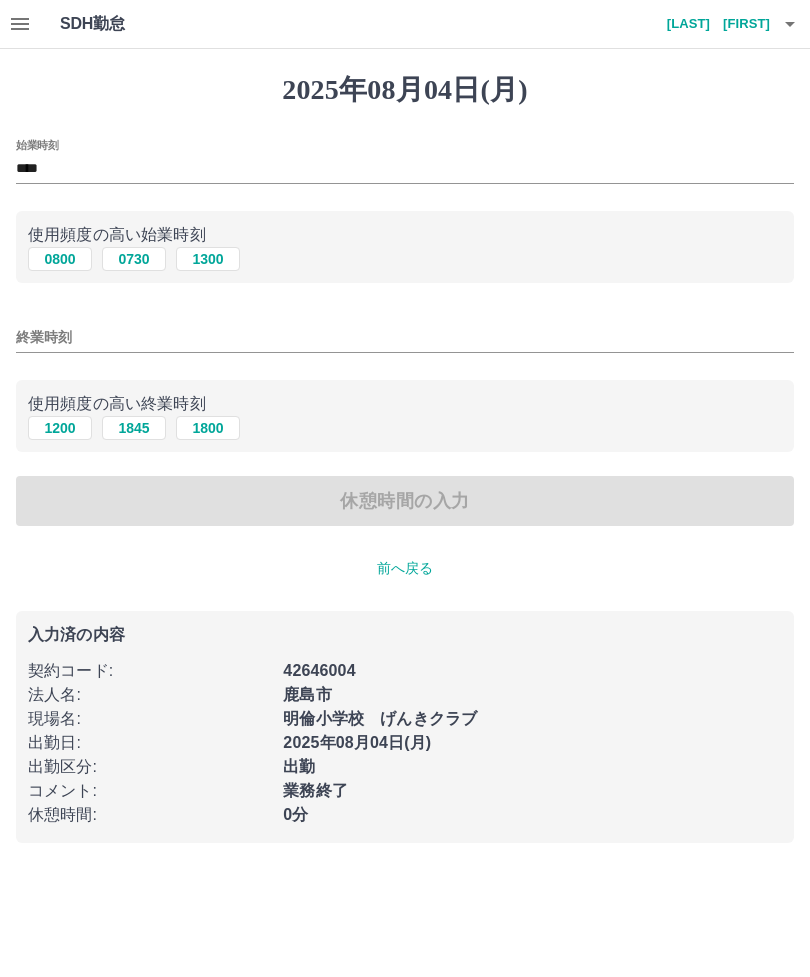 click on "終業時刻" at bounding box center [405, 337] 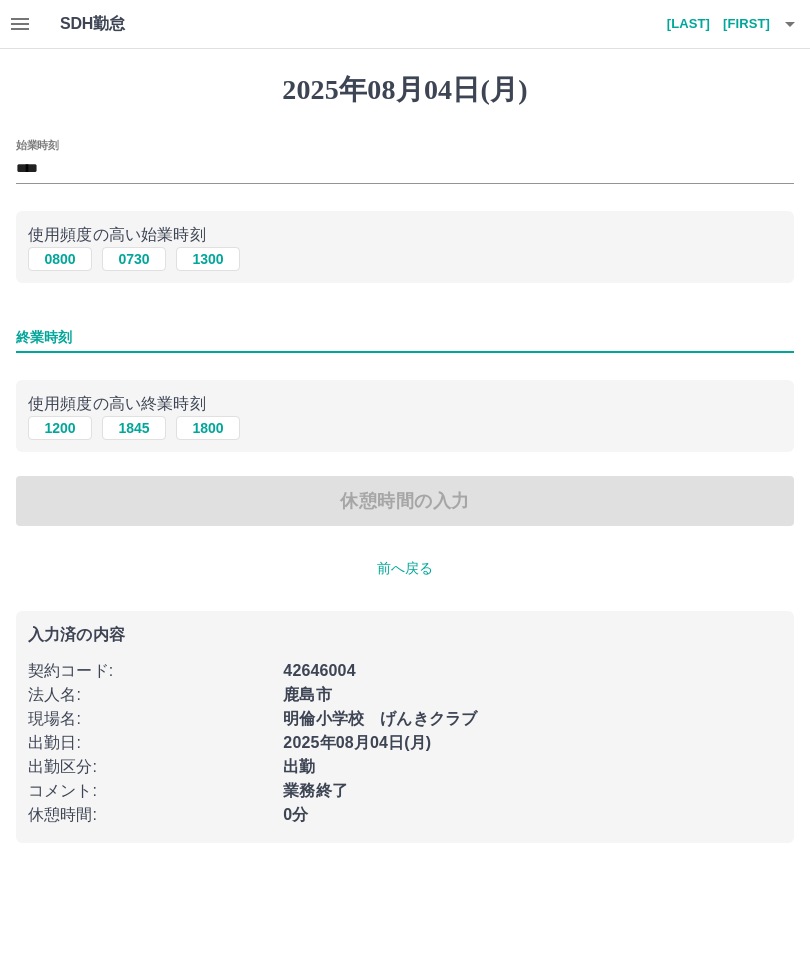click on "1200" at bounding box center [60, 428] 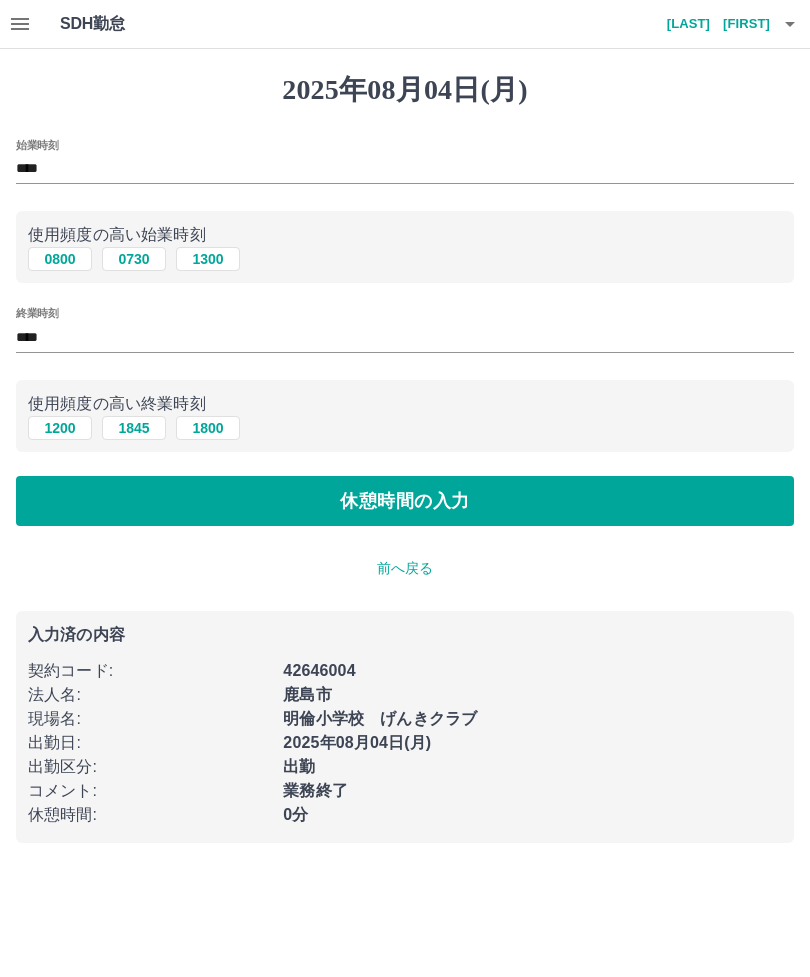 click on "休憩時間の入力" at bounding box center [405, 501] 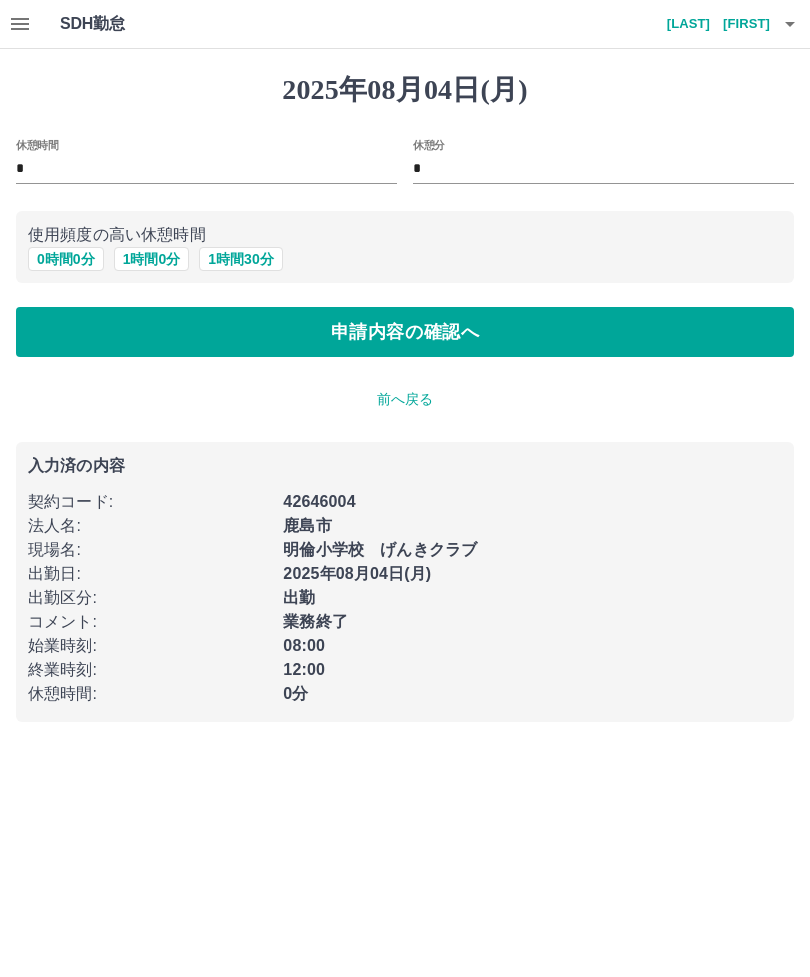 click on "申請内容の確認へ" at bounding box center (405, 332) 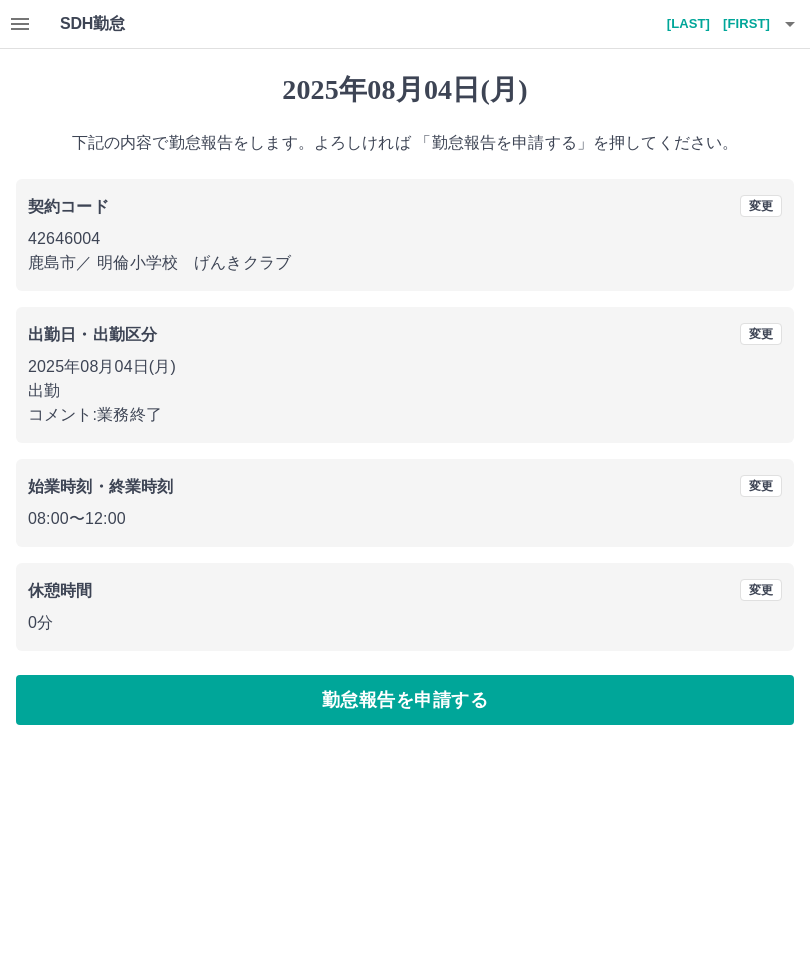 click on "勤怠報告を申請する" at bounding box center (405, 700) 